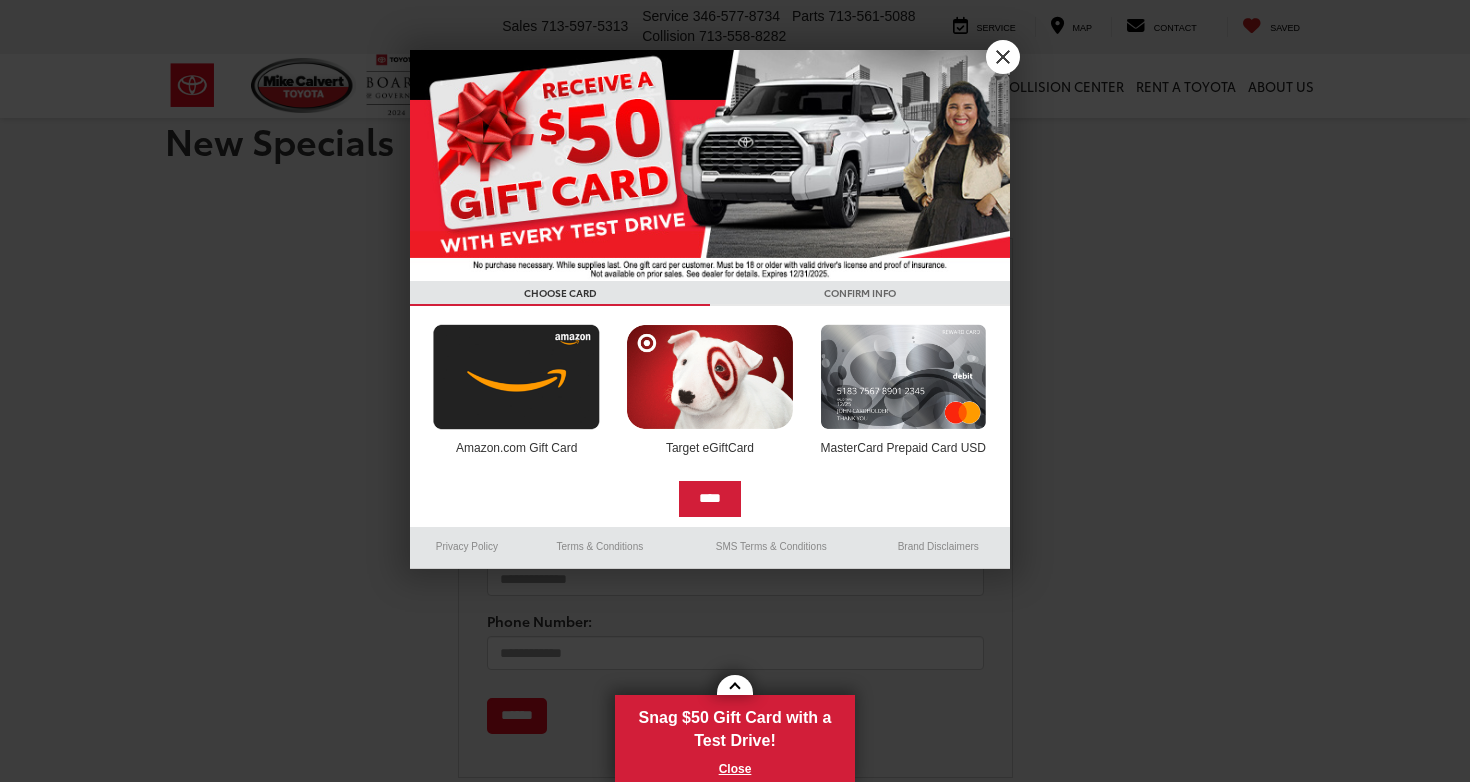 scroll, scrollTop: 0, scrollLeft: 0, axis: both 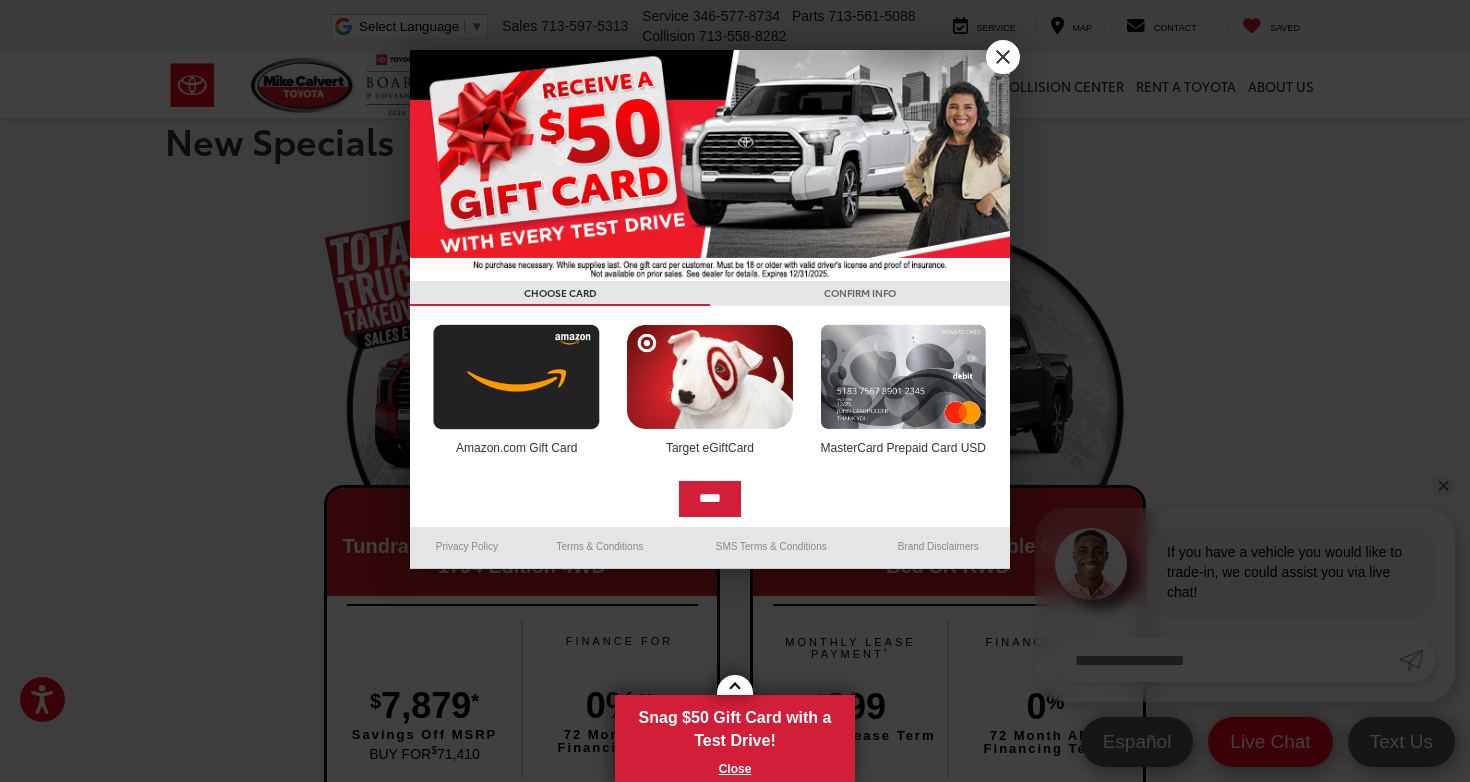 click on "X" at bounding box center (1003, 57) 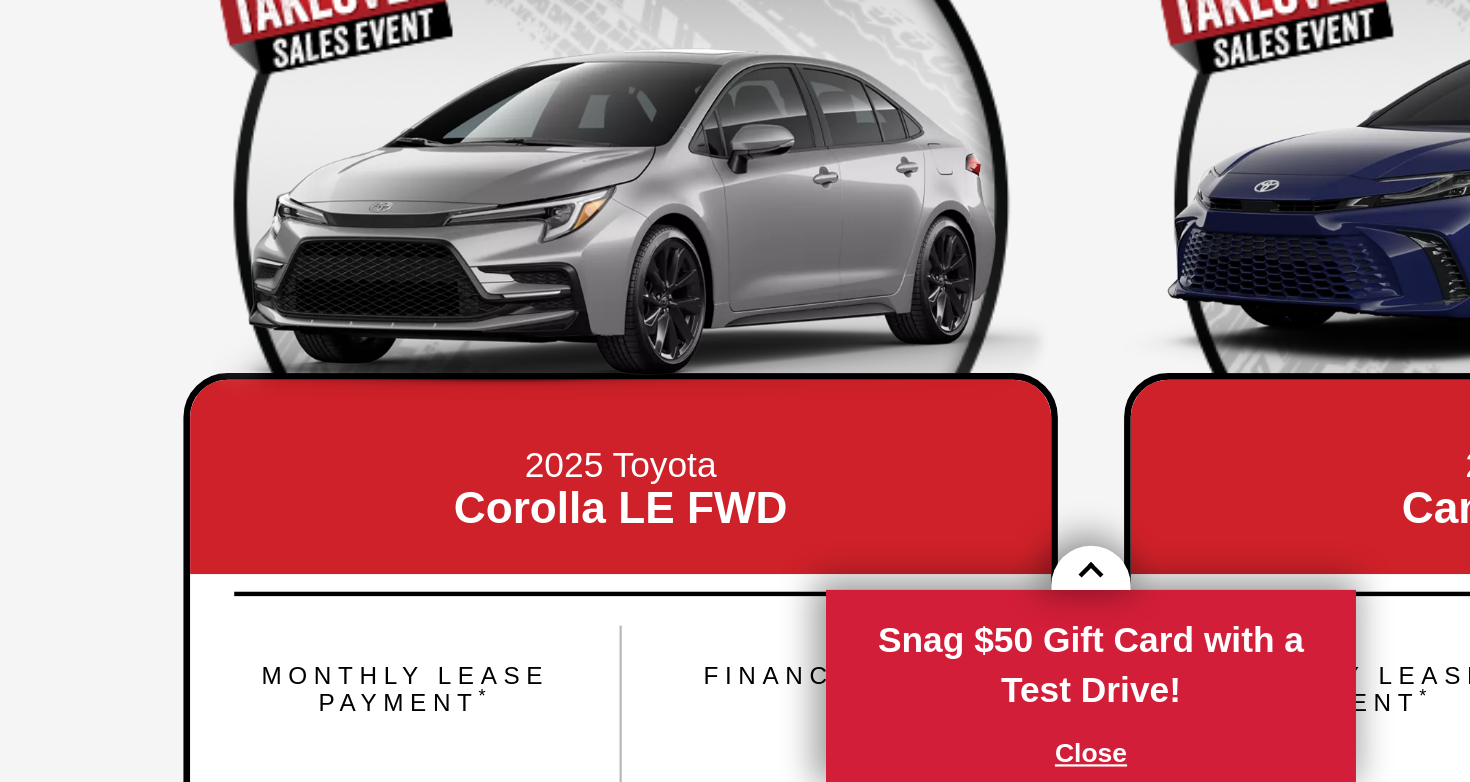 scroll, scrollTop: 1835, scrollLeft: 0, axis: vertical 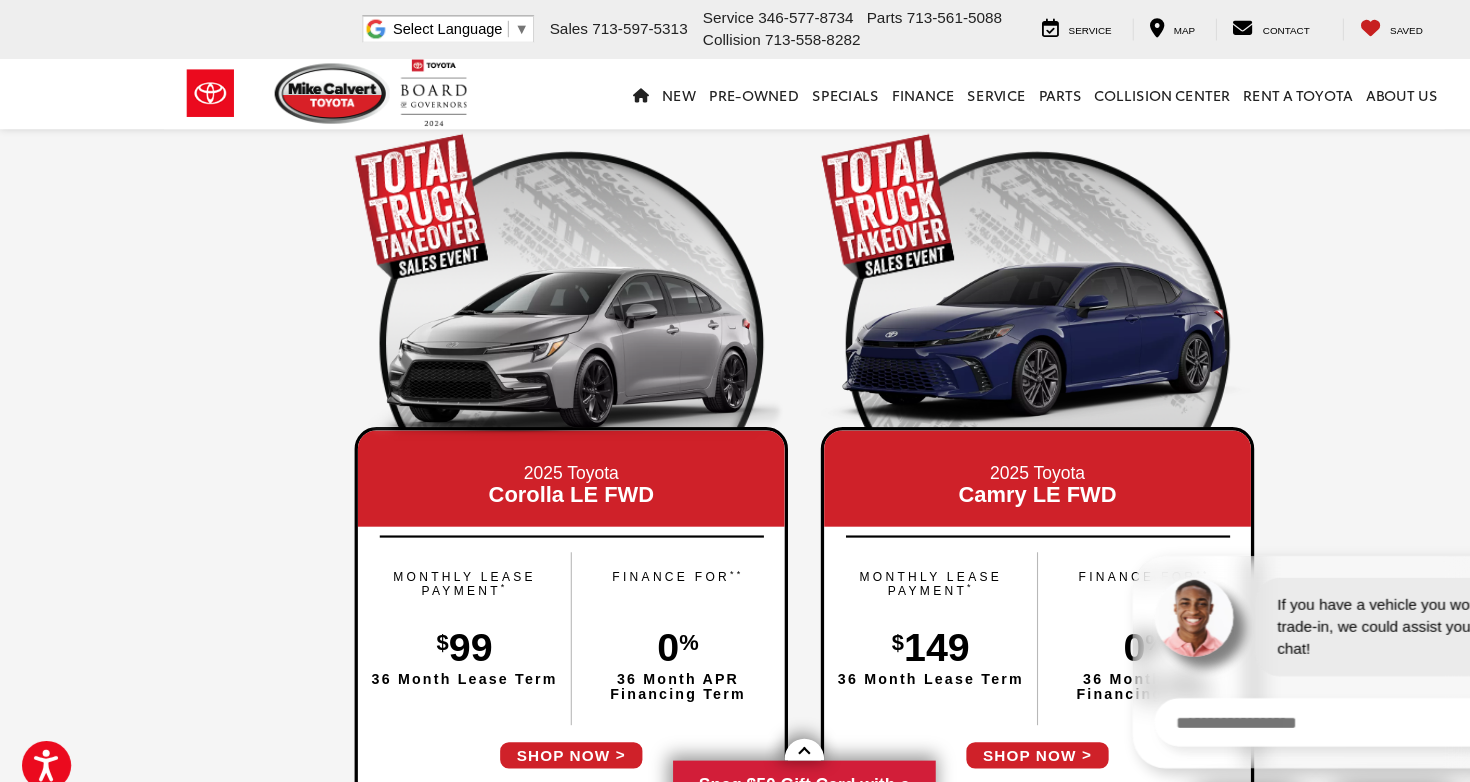 click at bounding box center [522, 304] 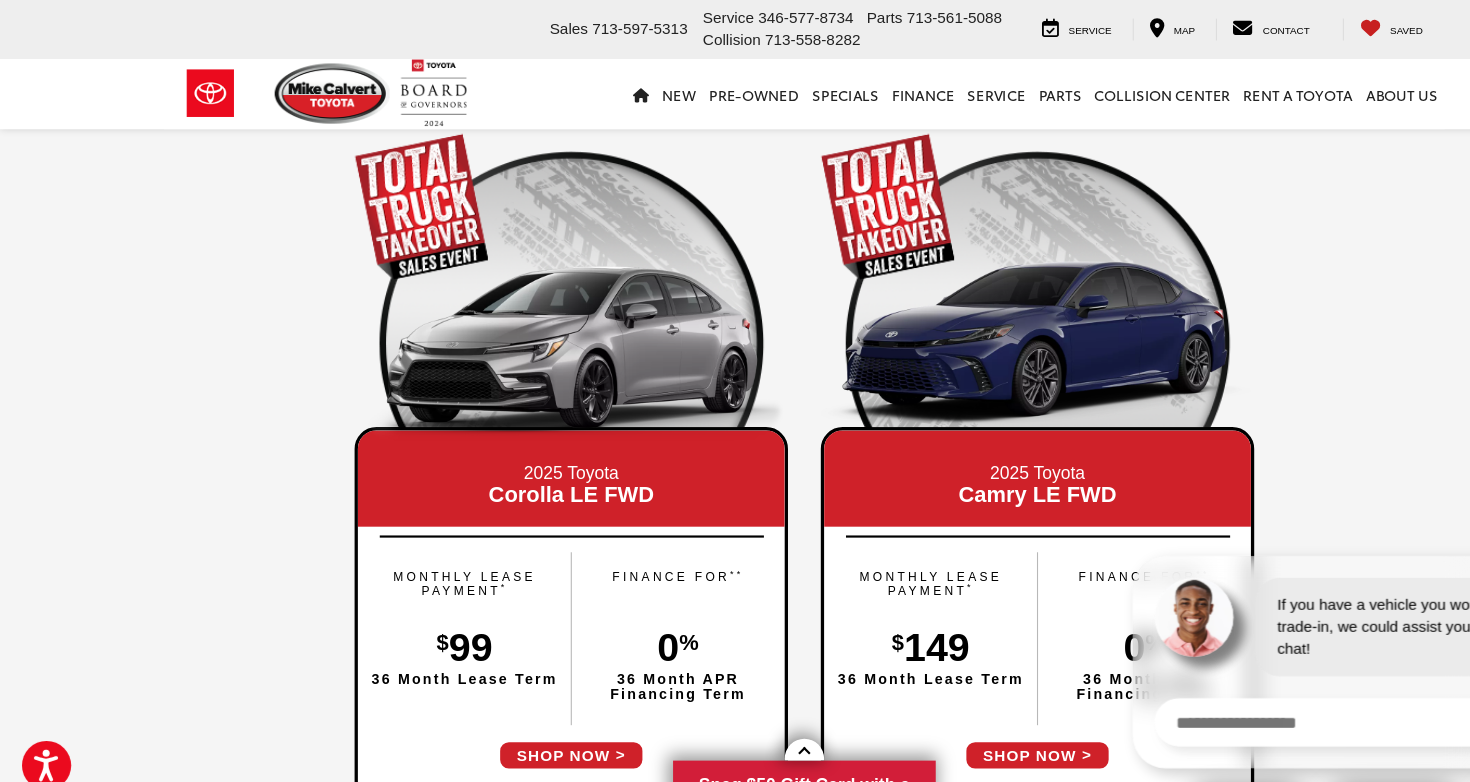 scroll, scrollTop: 1768, scrollLeft: 0, axis: vertical 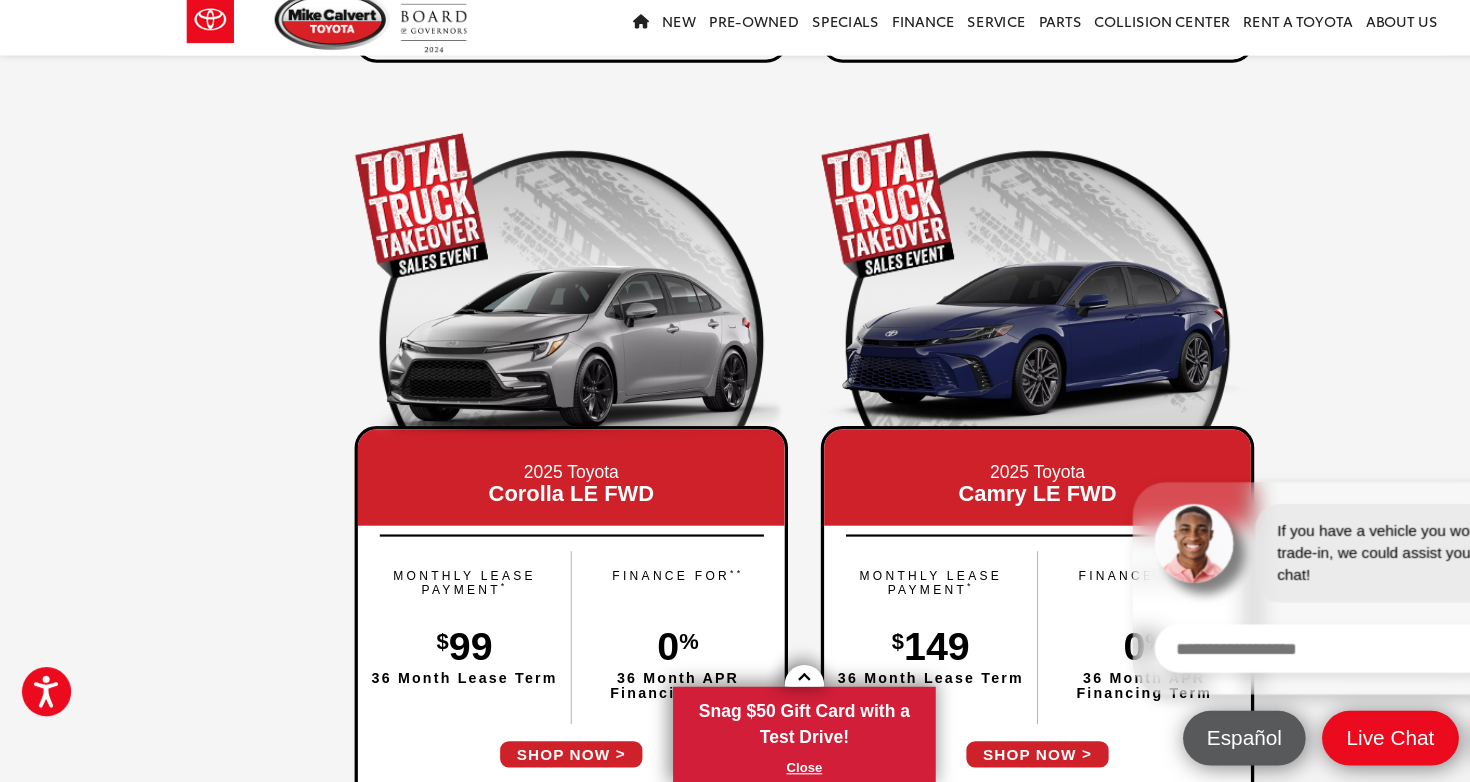 click at bounding box center [948, 371] 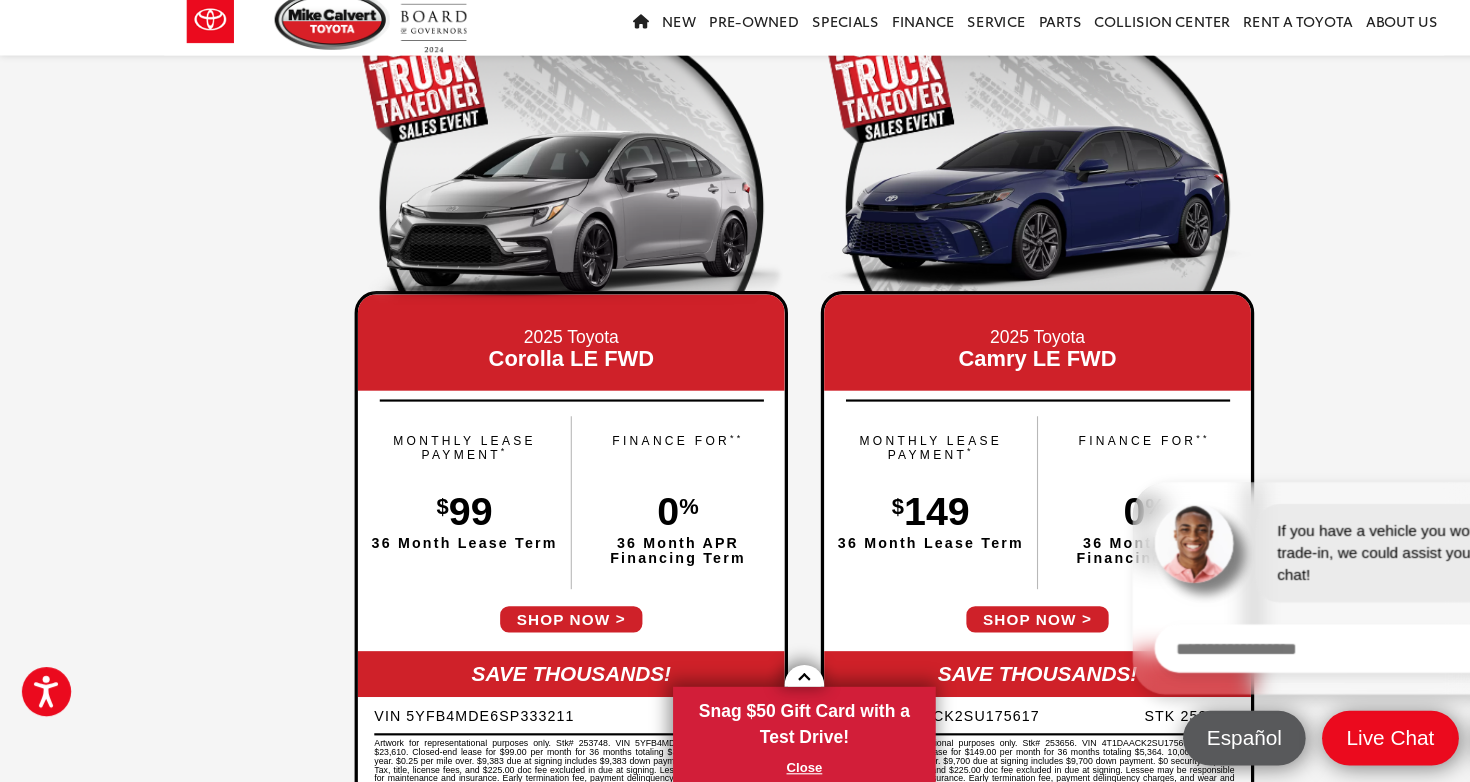 scroll, scrollTop: 1906, scrollLeft: 0, axis: vertical 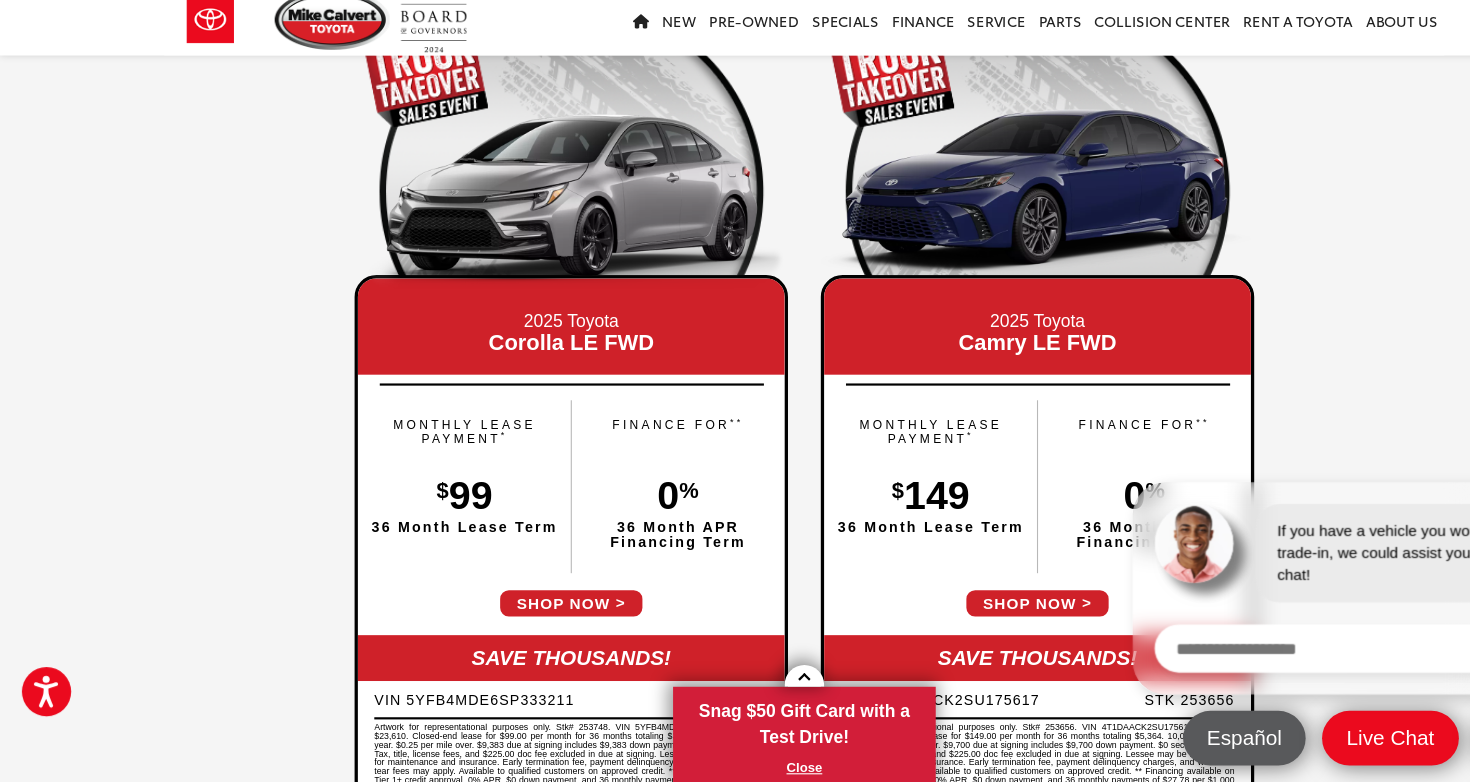 click on "SHOP NOW" at bounding box center [948, 619] 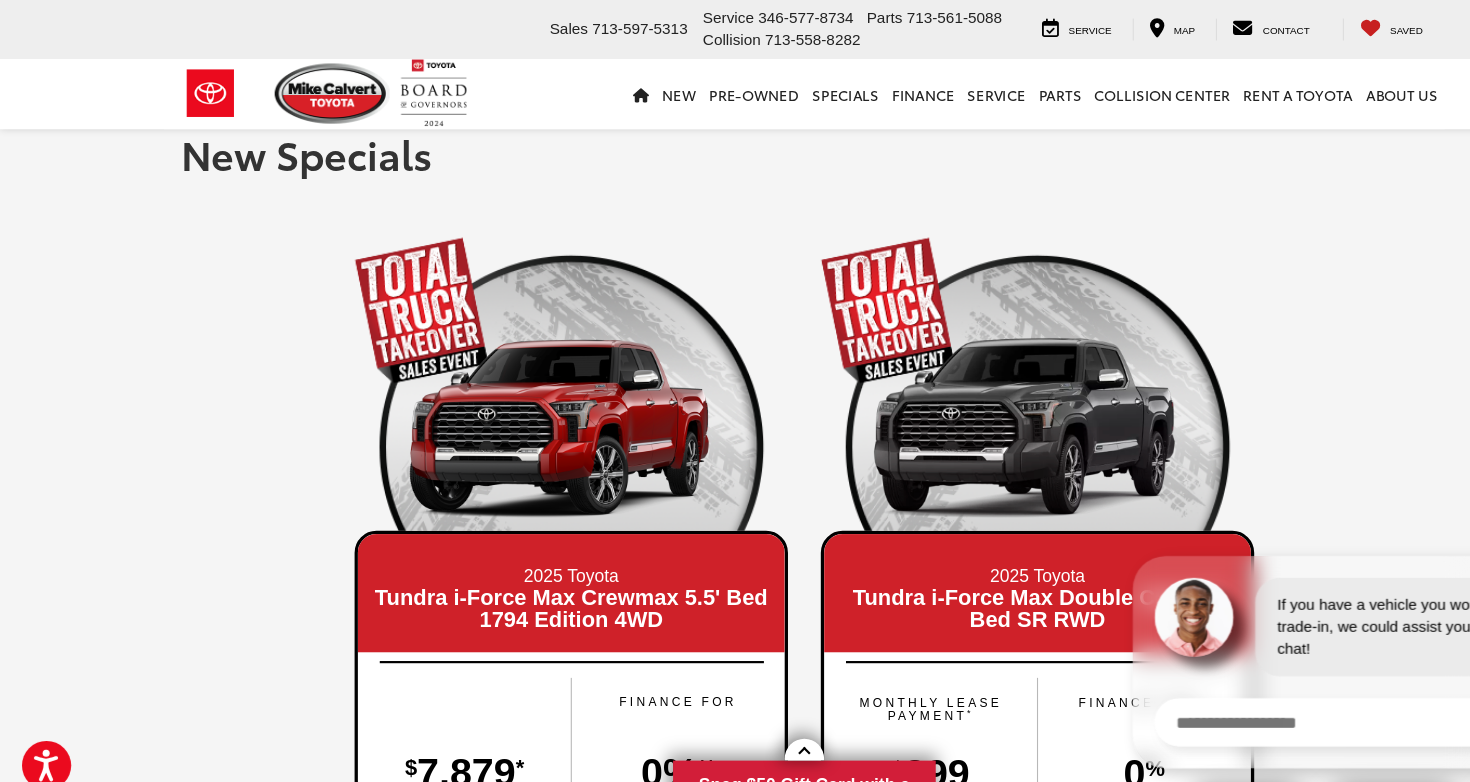 scroll, scrollTop: 0, scrollLeft: 0, axis: both 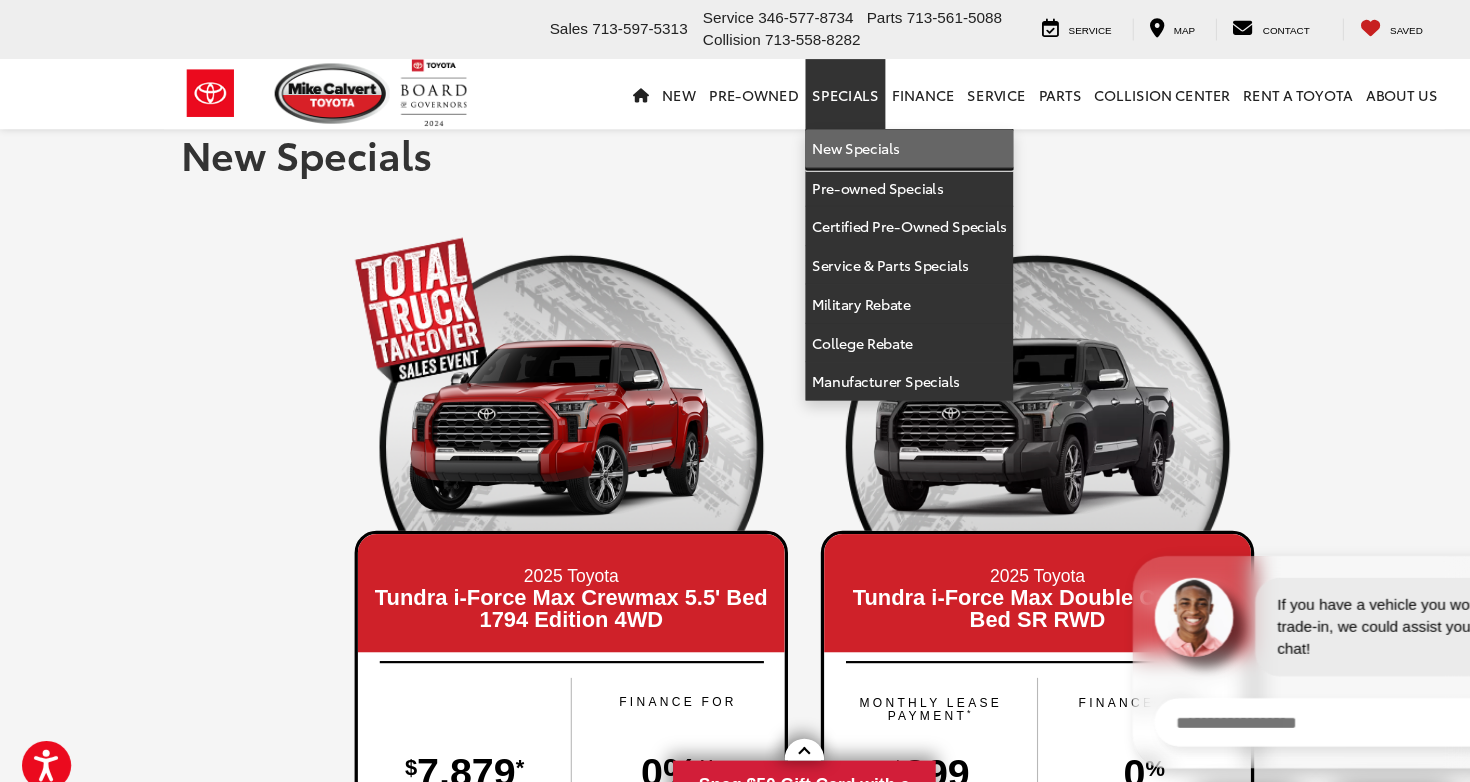 click on "New Specials" at bounding box center (831, 136) 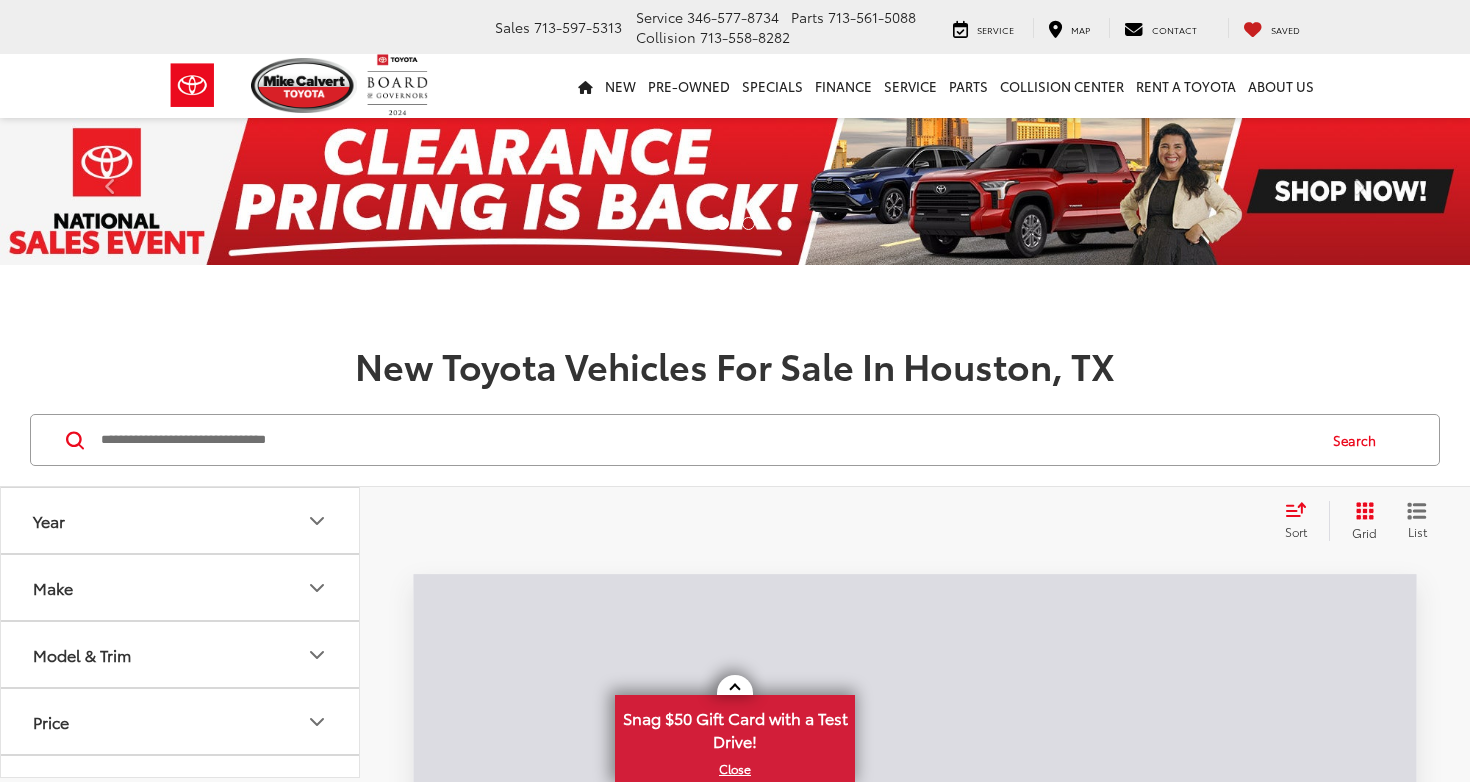 scroll, scrollTop: 0, scrollLeft: 0, axis: both 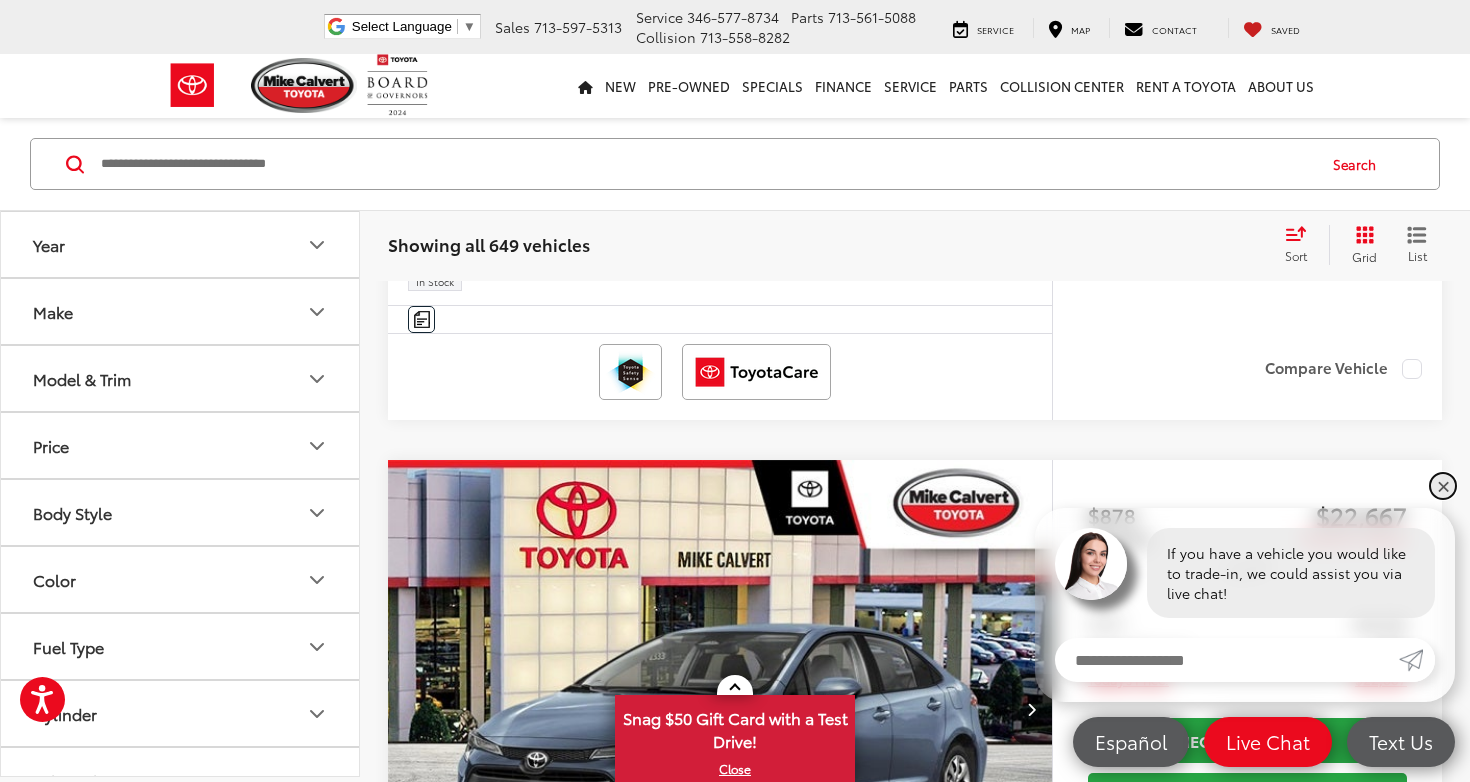 click on "✕" at bounding box center [1443, 486] 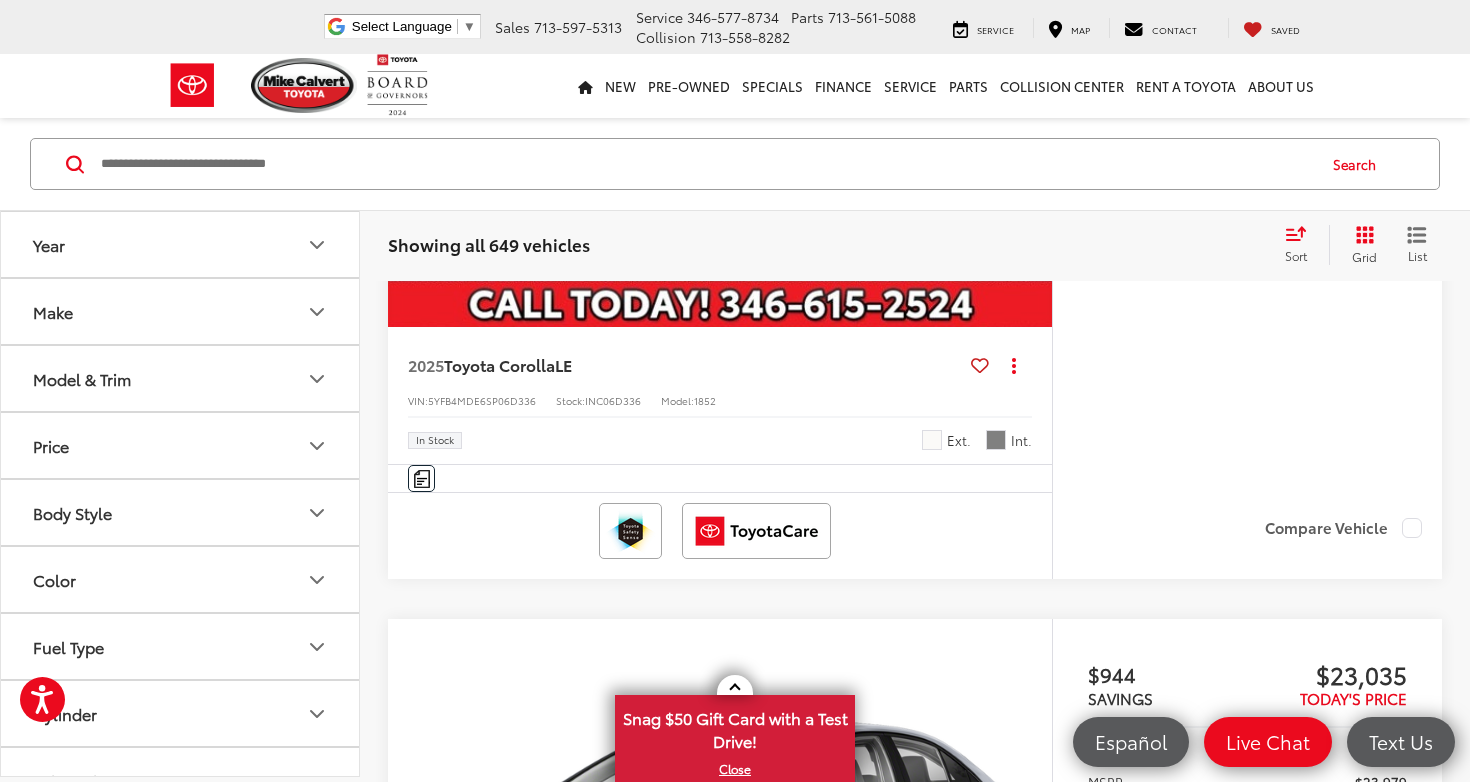 scroll, scrollTop: 5473, scrollLeft: 0, axis: vertical 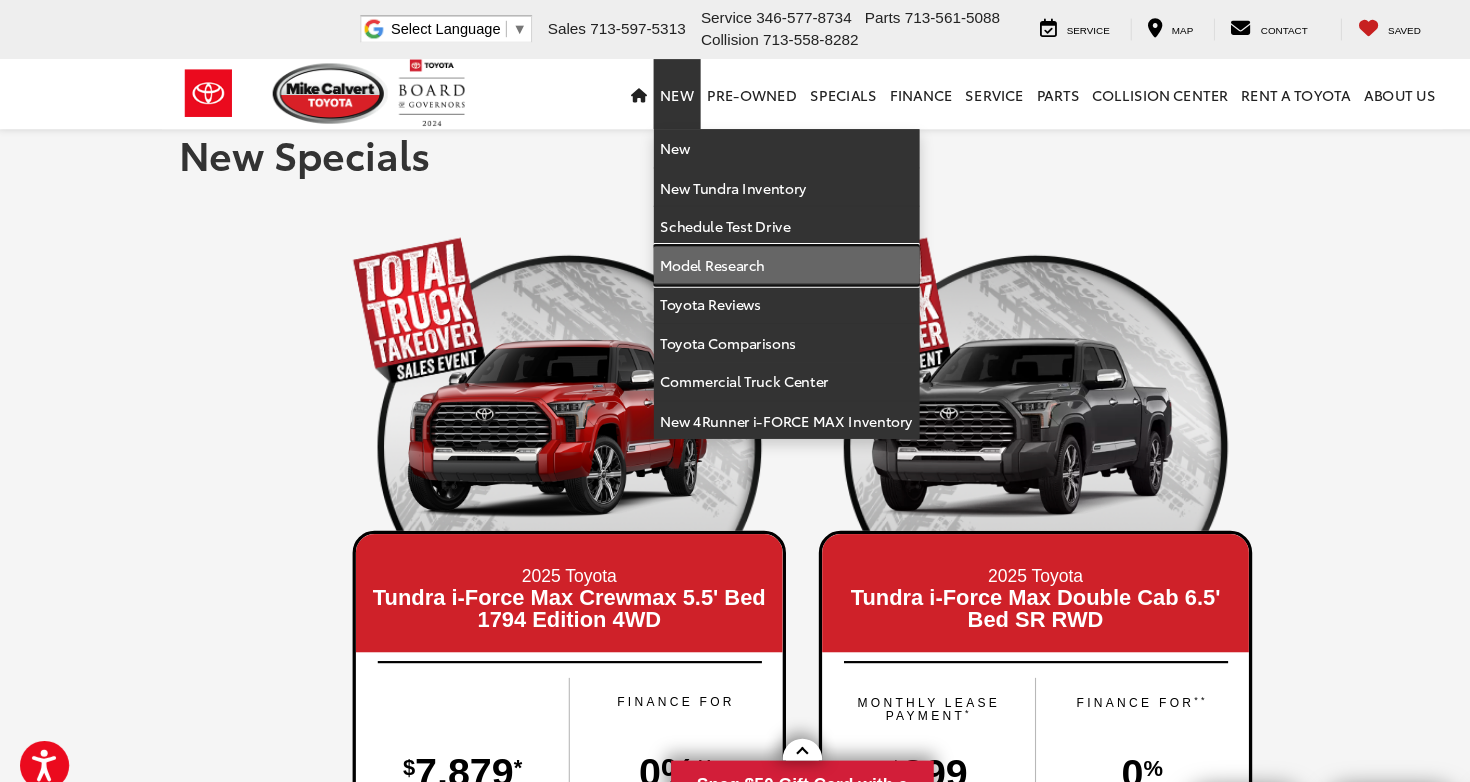 click on "Model Research" at bounding box center (720, 243) 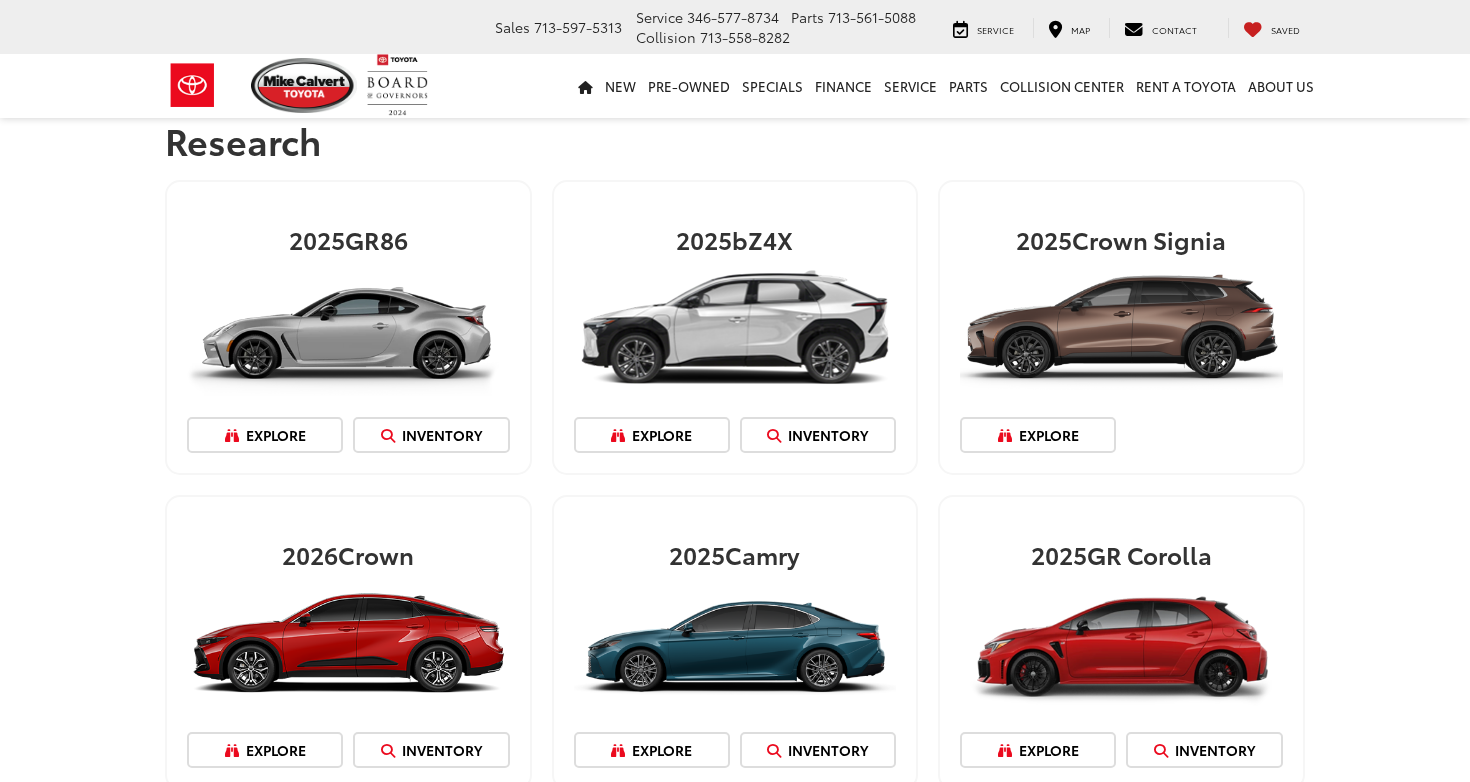 scroll, scrollTop: 0, scrollLeft: 0, axis: both 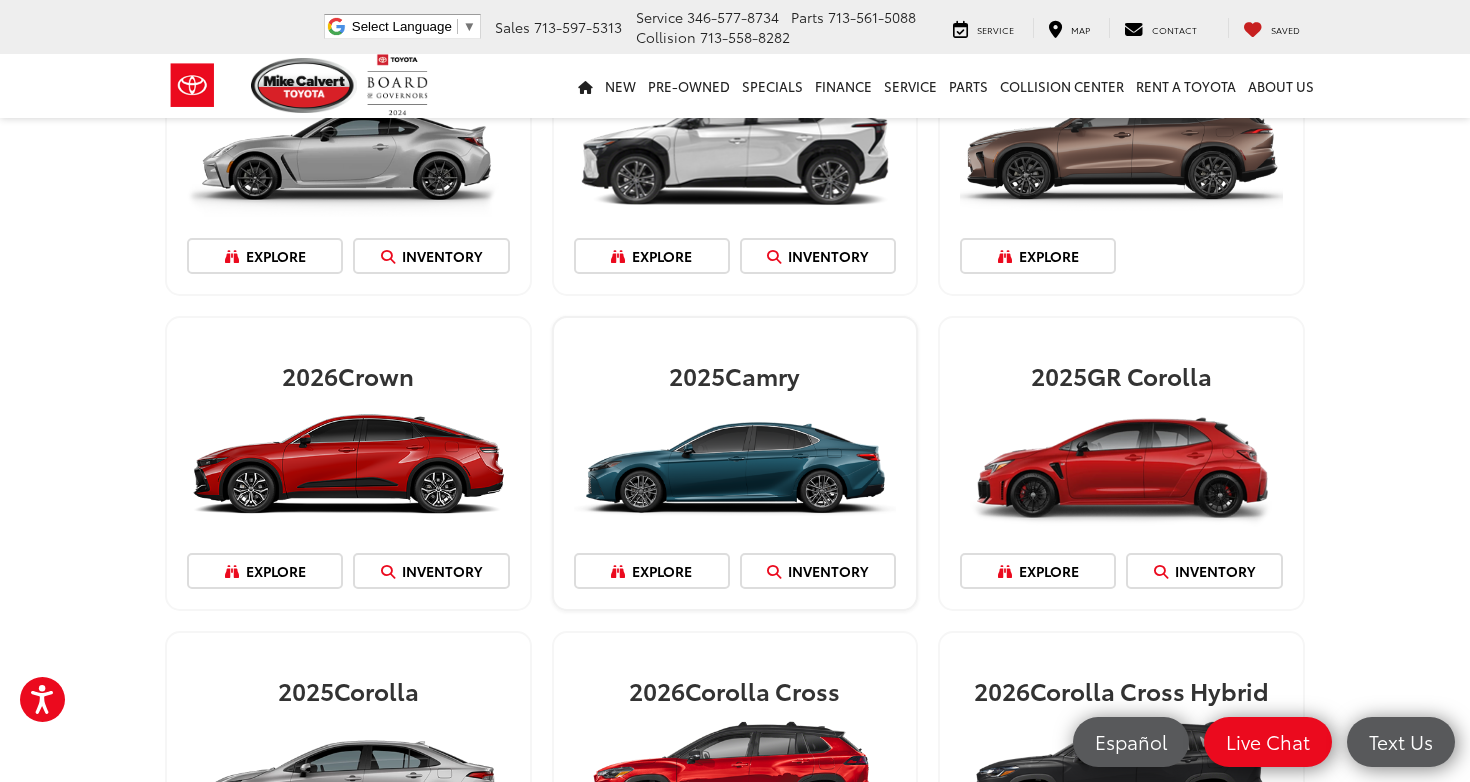 click at bounding box center (735, 463) 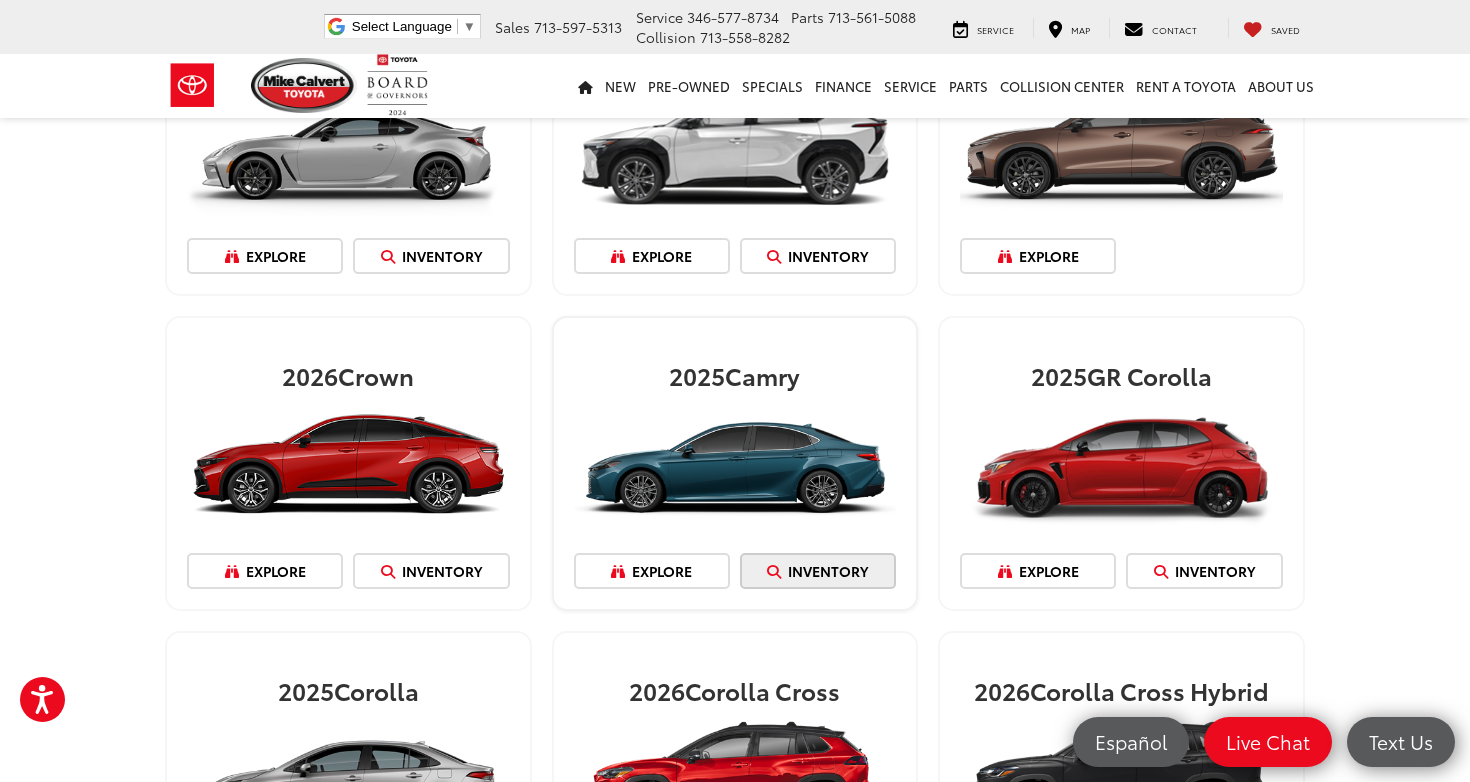 click on "Inventory" at bounding box center [818, 571] 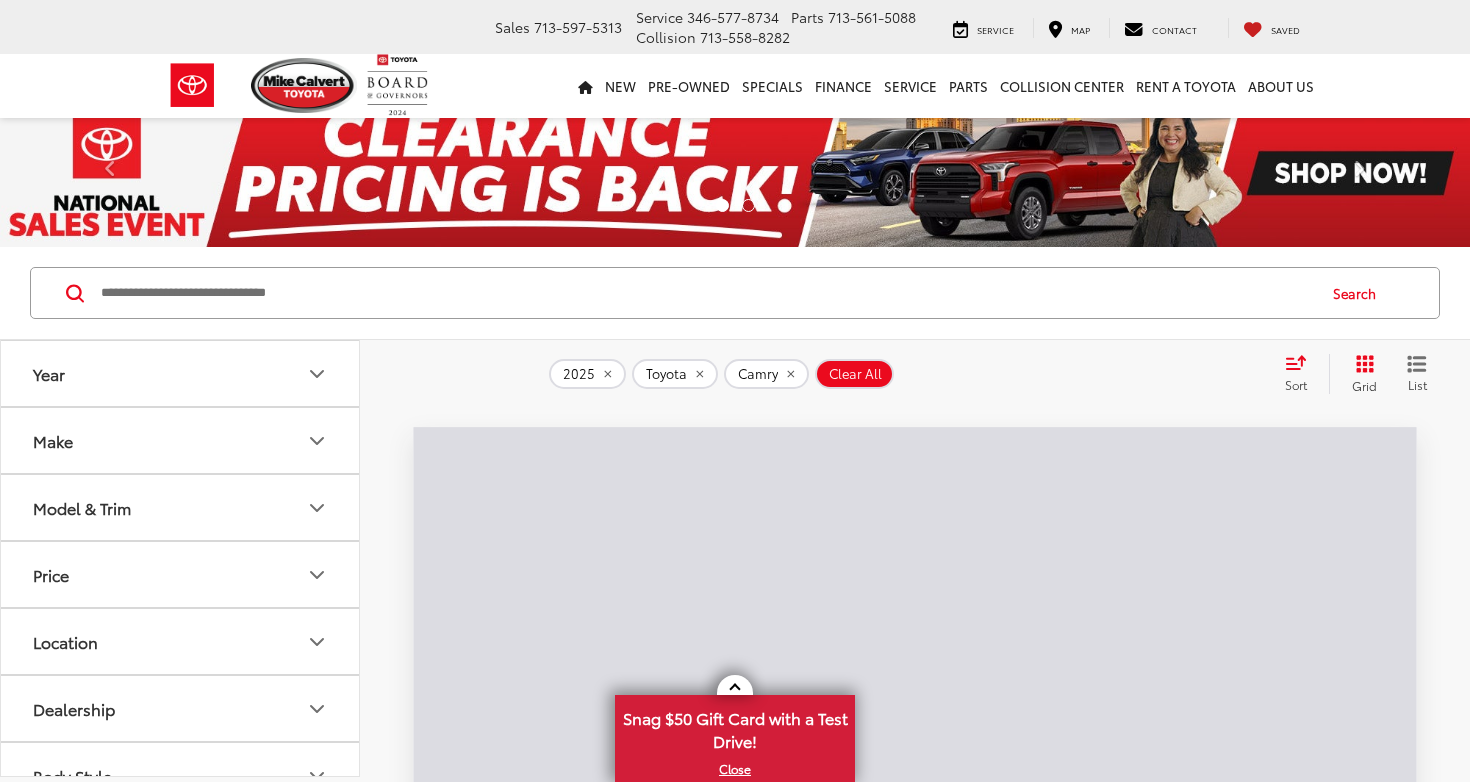 scroll, scrollTop: 0, scrollLeft: 0, axis: both 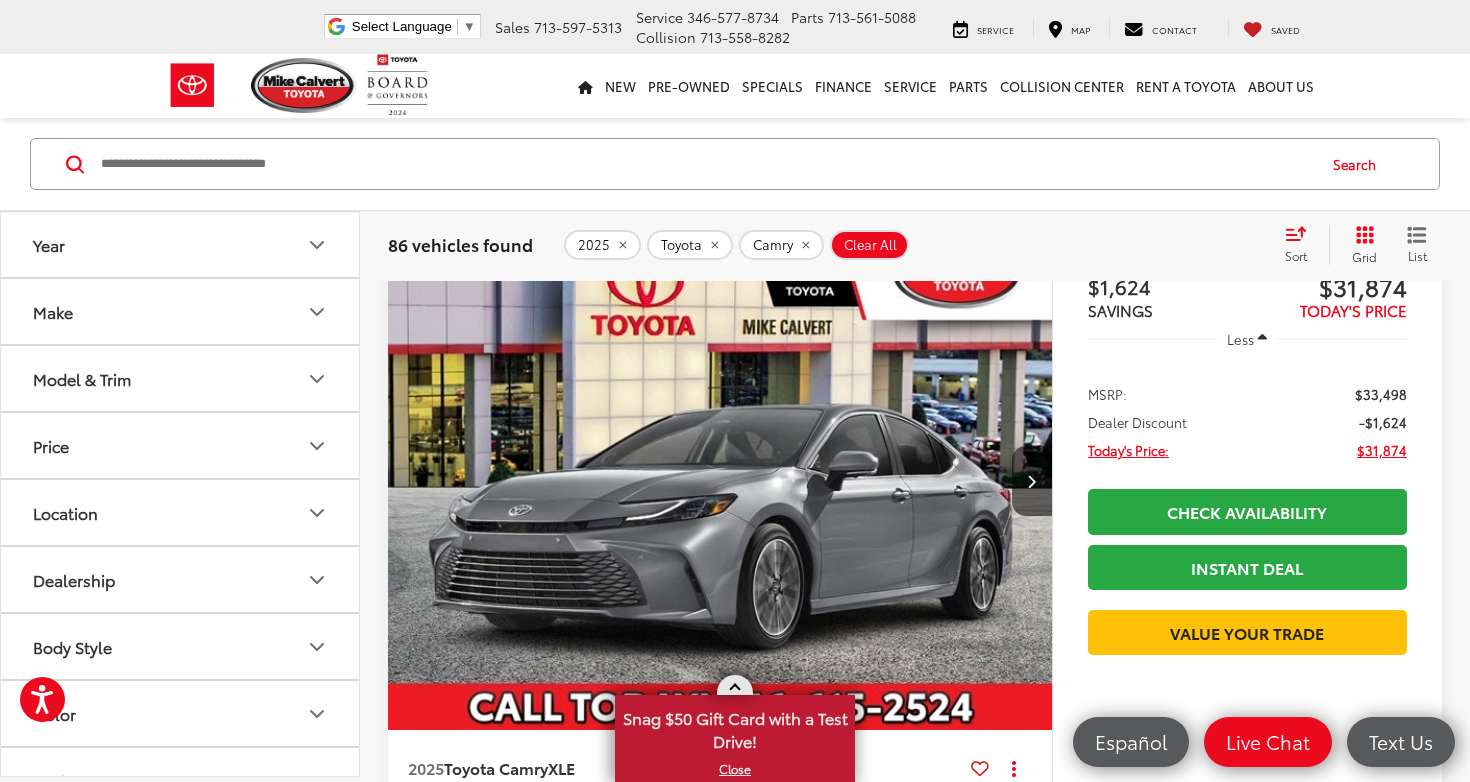 click on "X" at bounding box center [735, 769] 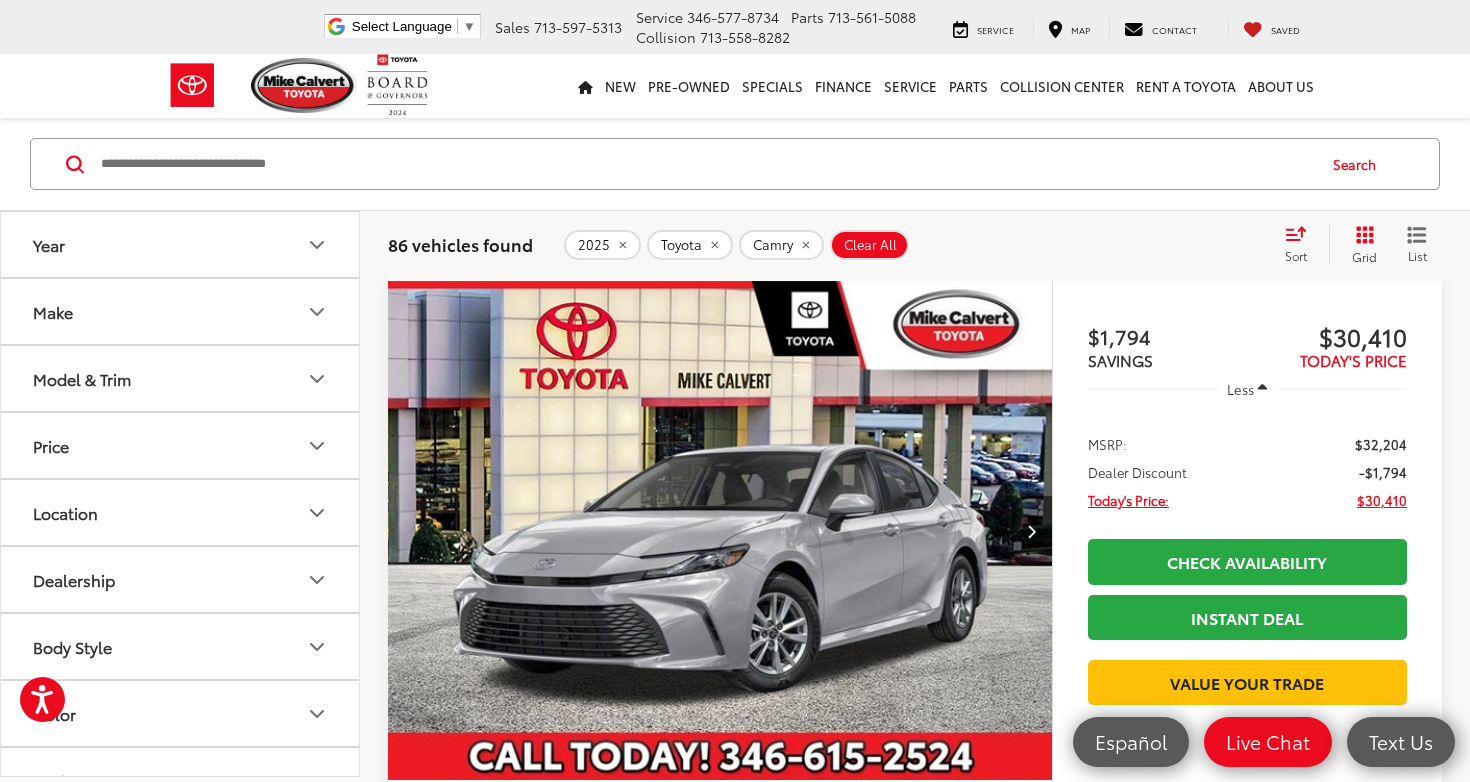scroll, scrollTop: 7244, scrollLeft: 0, axis: vertical 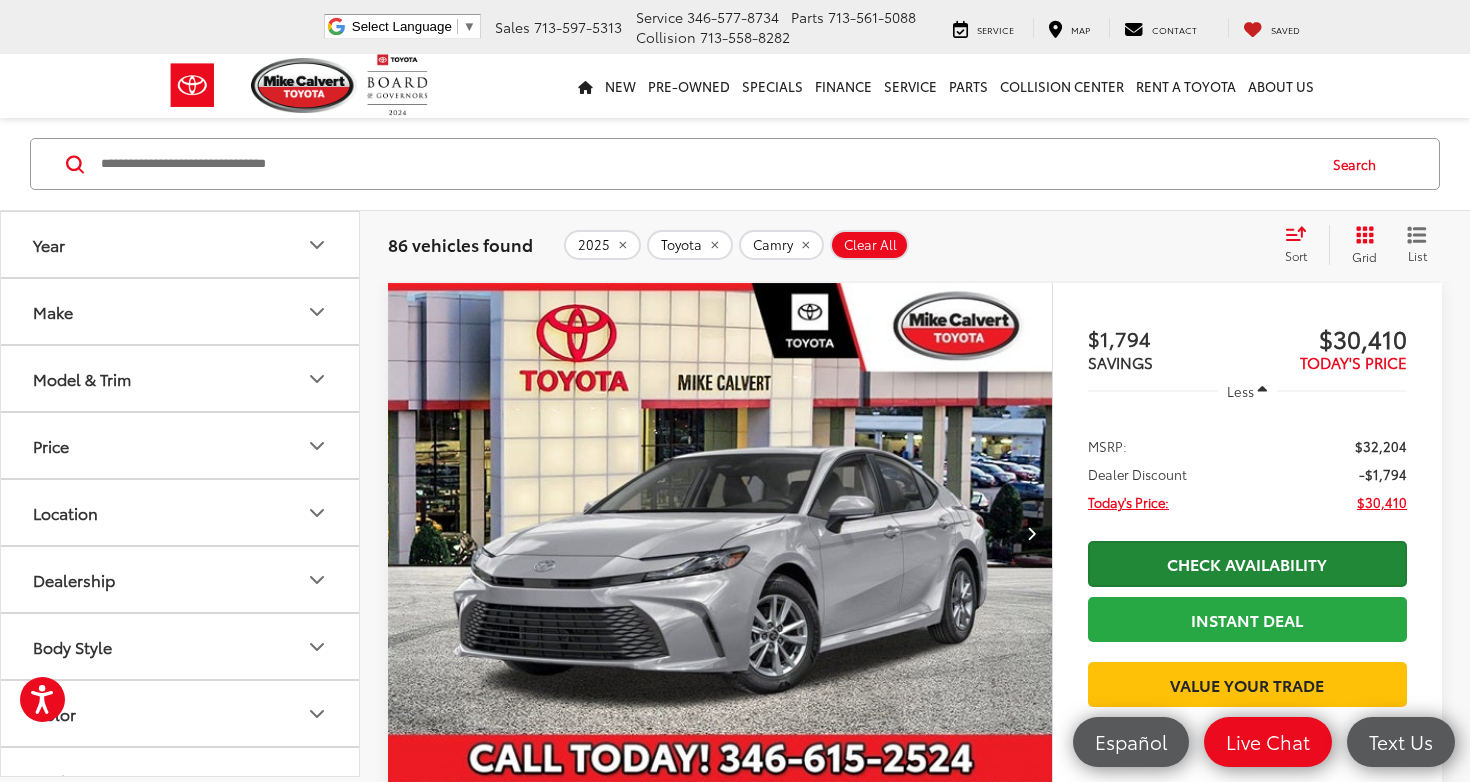 click on "Check Availability" at bounding box center [1247, 563] 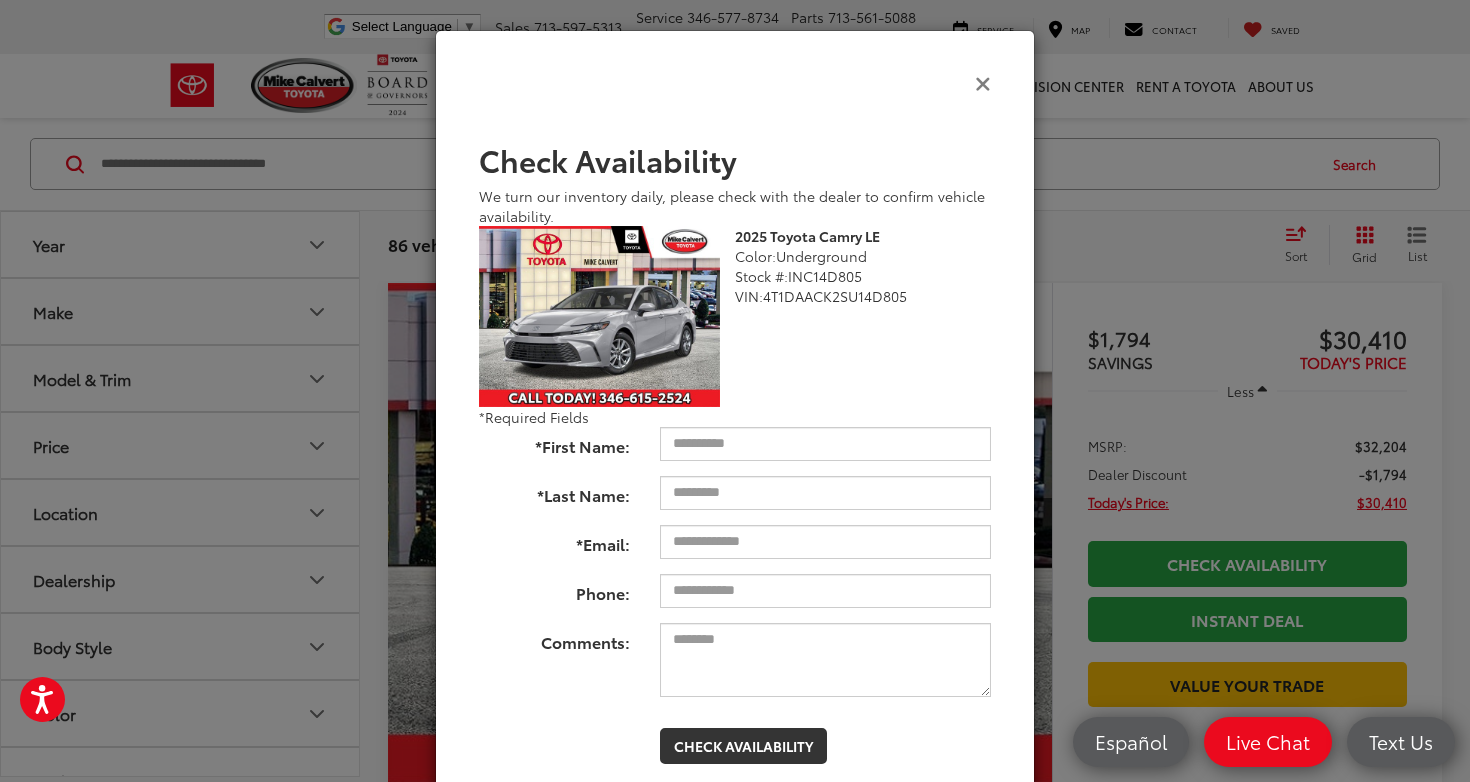 click at bounding box center (983, 82) 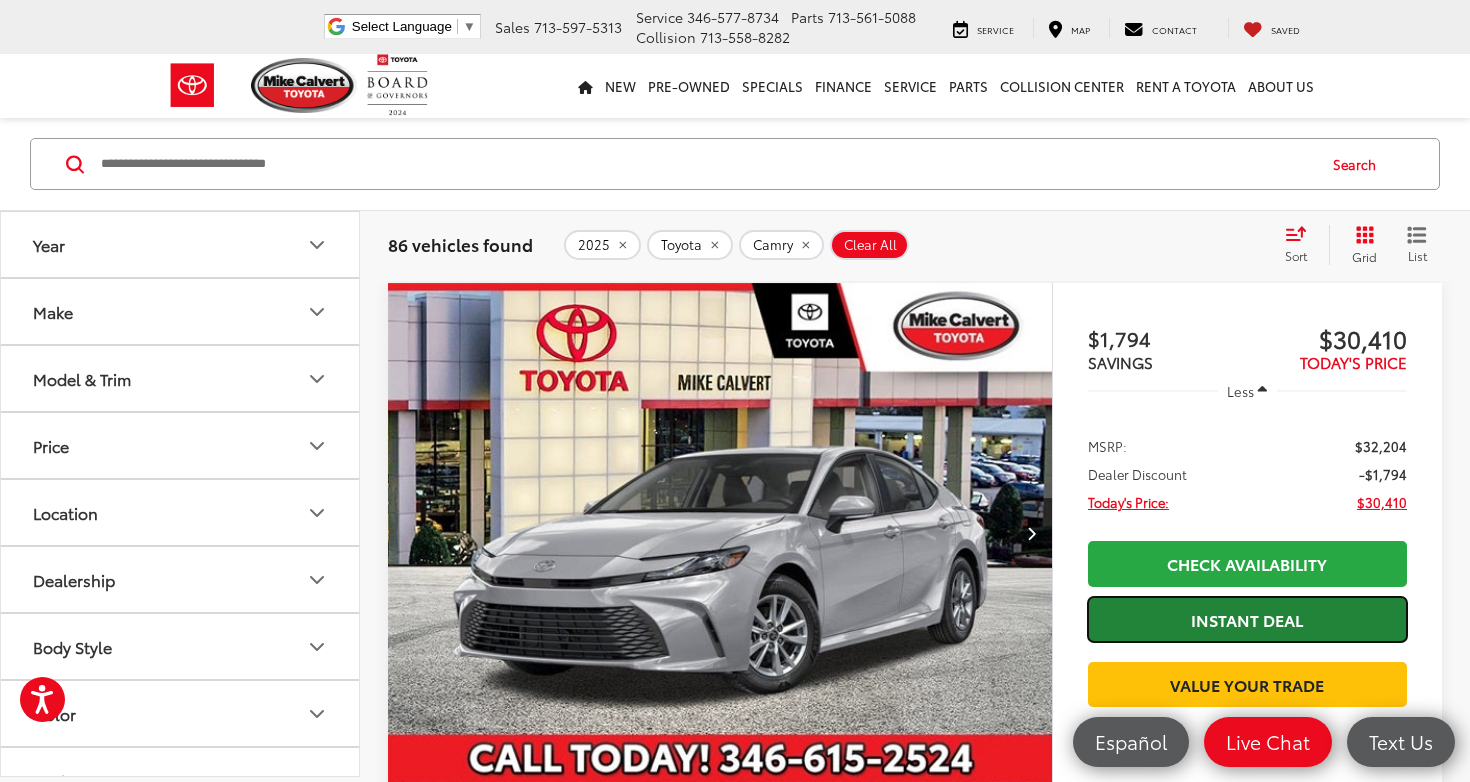 click on "Instant Deal" at bounding box center (1247, 619) 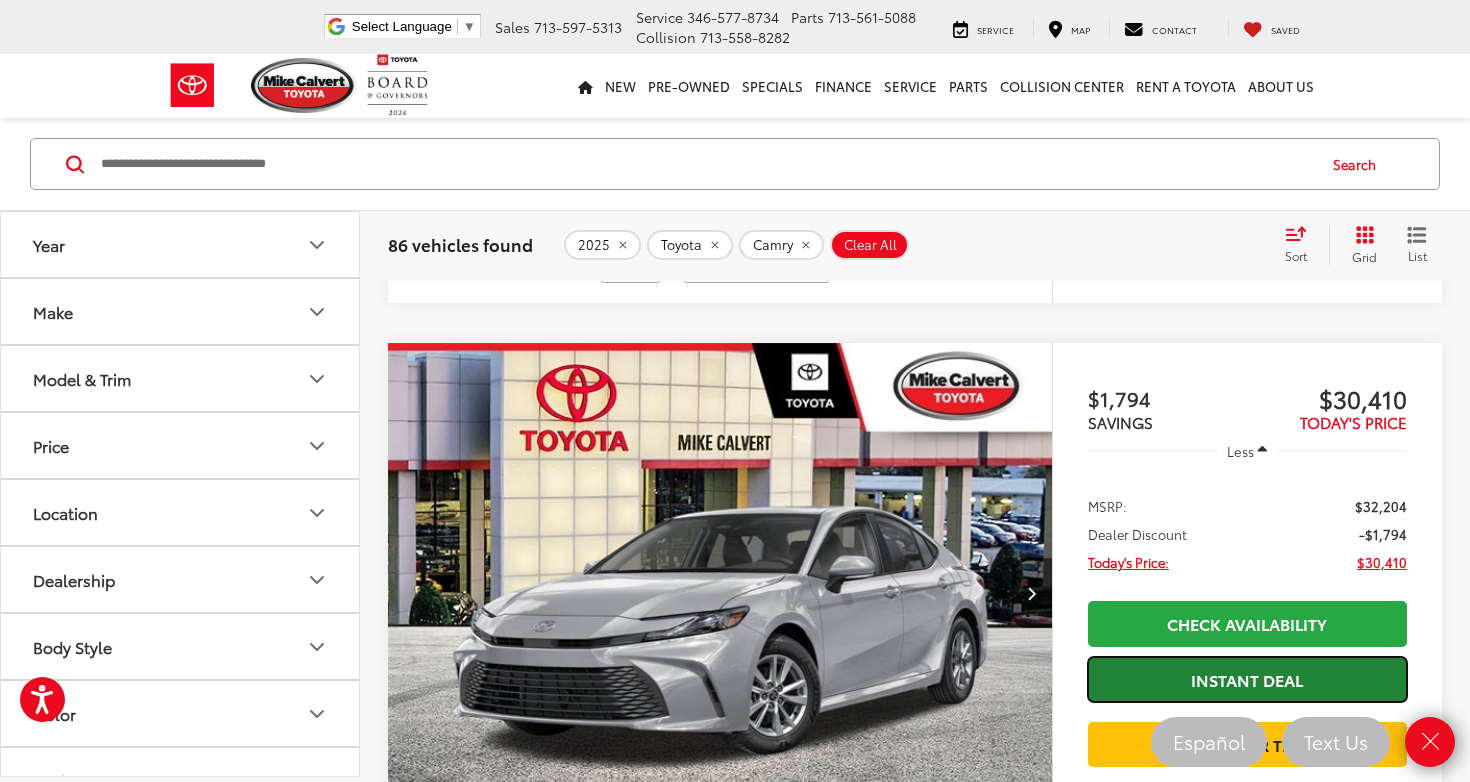 scroll, scrollTop: 7180, scrollLeft: 0, axis: vertical 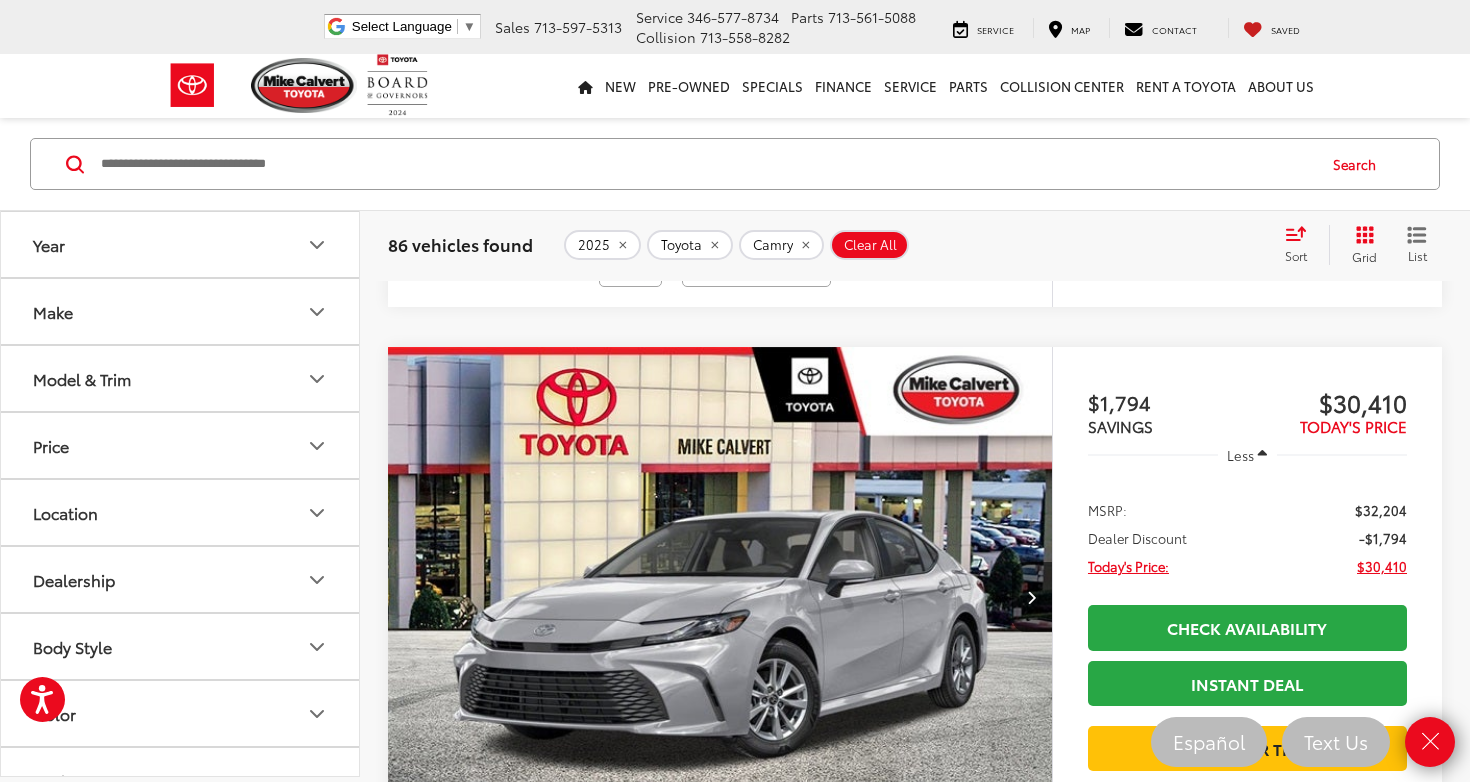 click at bounding box center (720, 597) 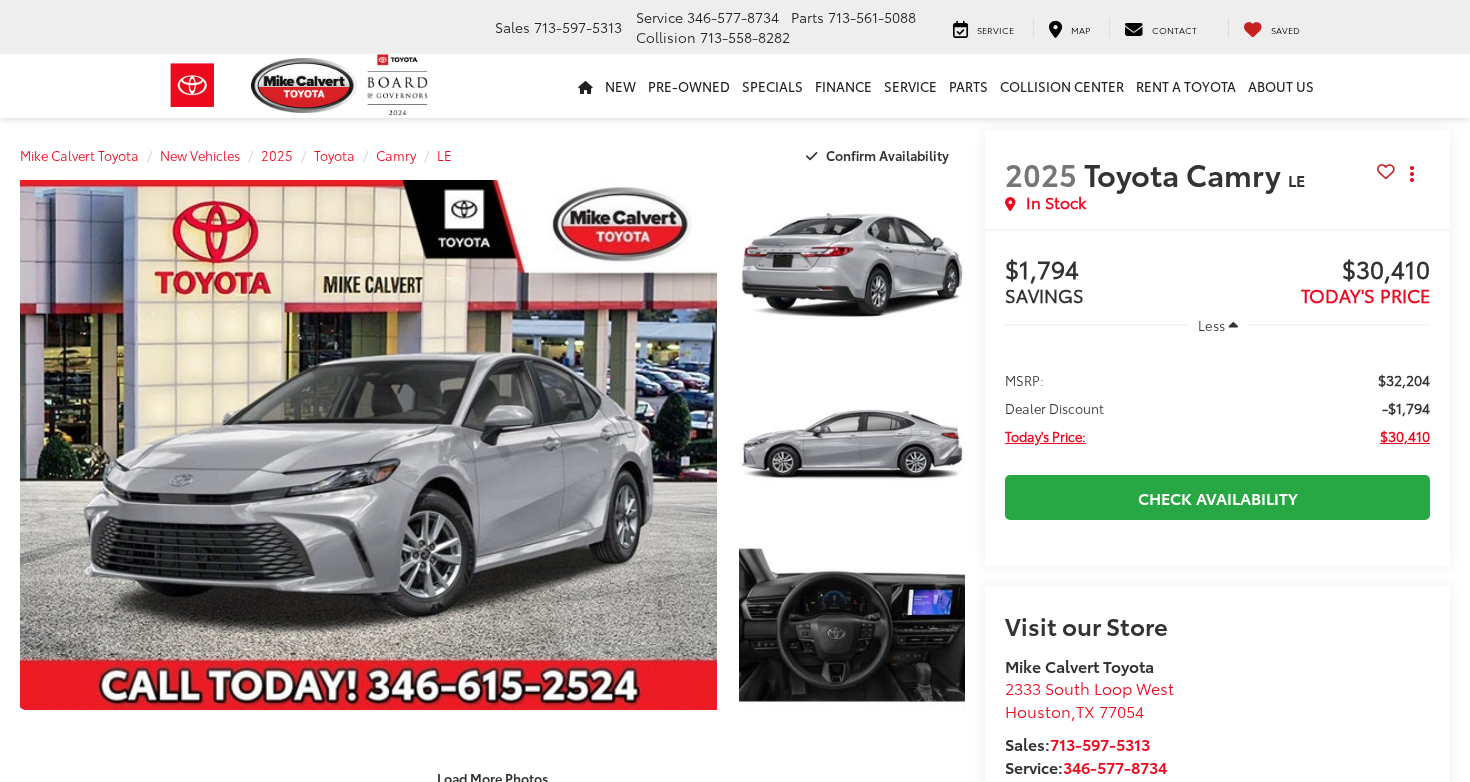 scroll, scrollTop: 0, scrollLeft: 0, axis: both 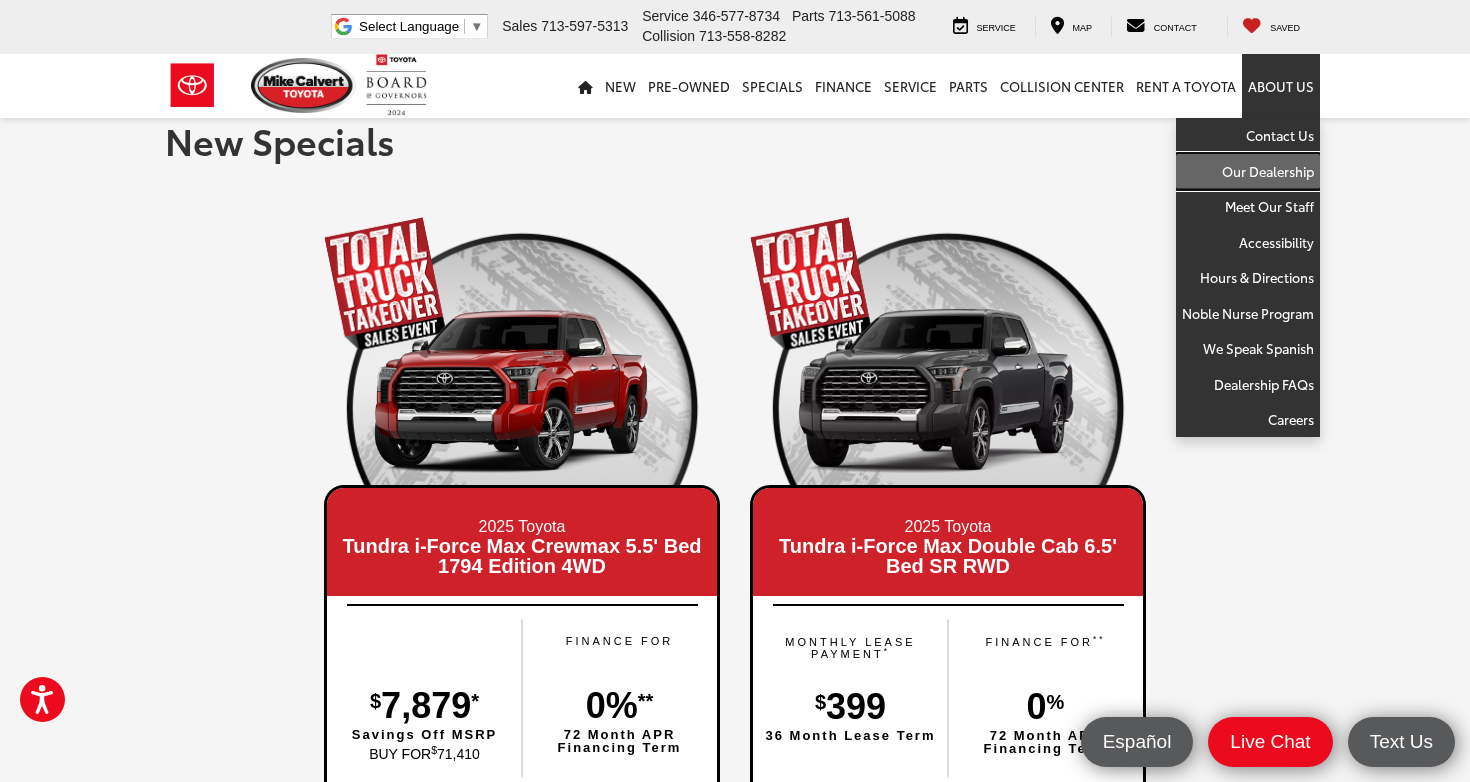 click on "Our Dealership" at bounding box center [1248, 172] 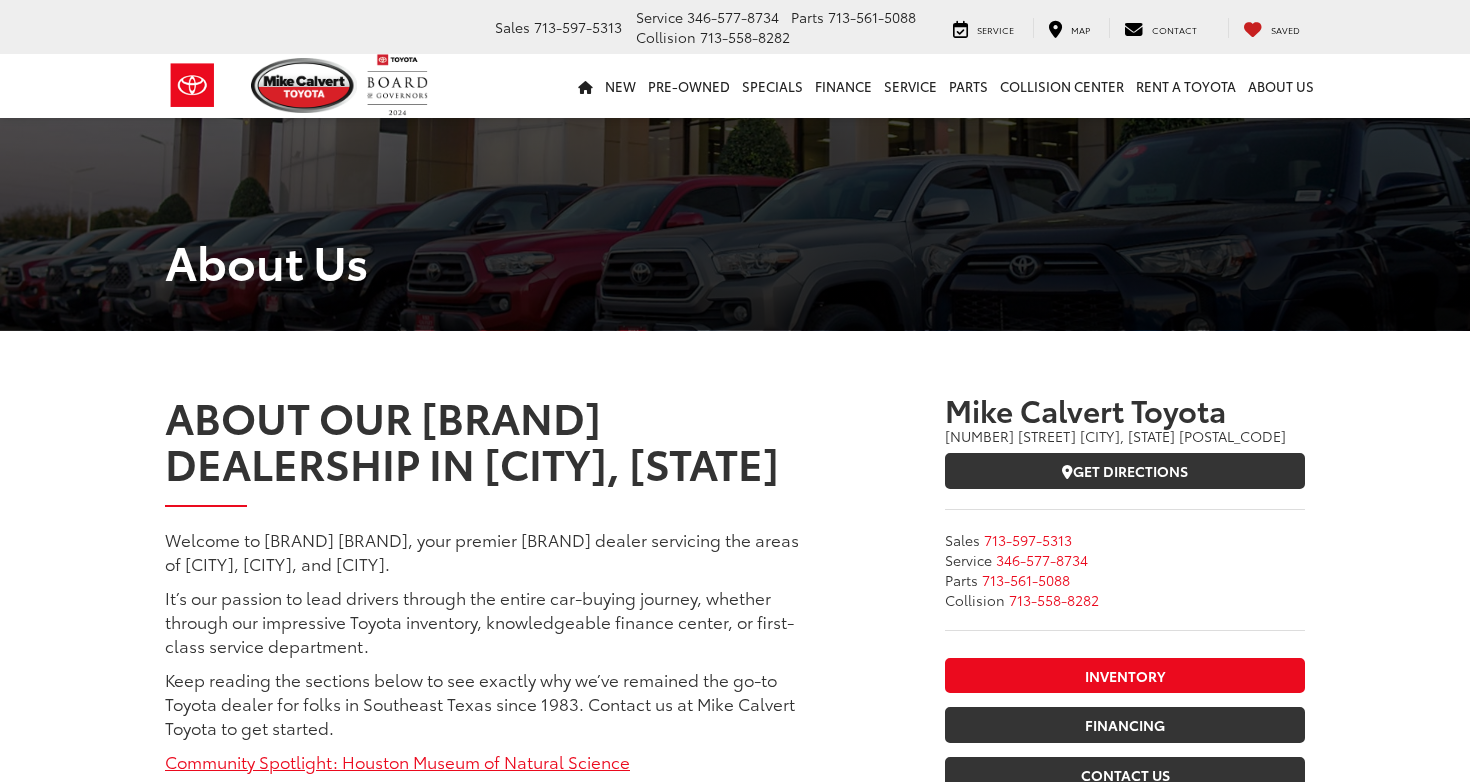 scroll, scrollTop: 0, scrollLeft: 0, axis: both 